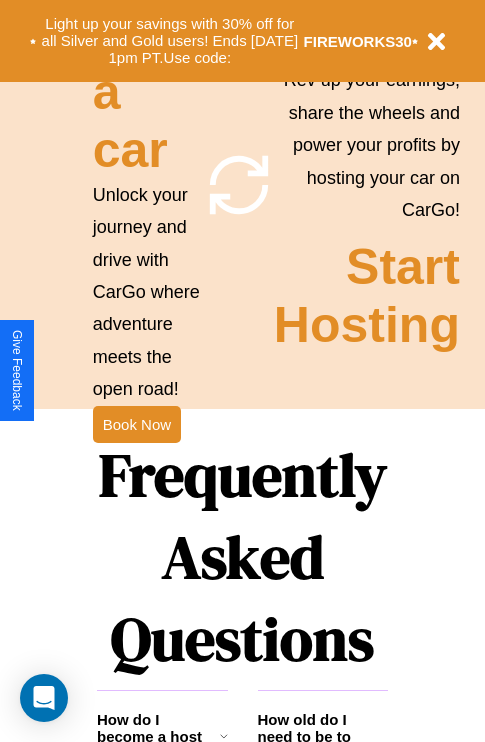 scroll, scrollTop: 2423, scrollLeft: 0, axis: vertical 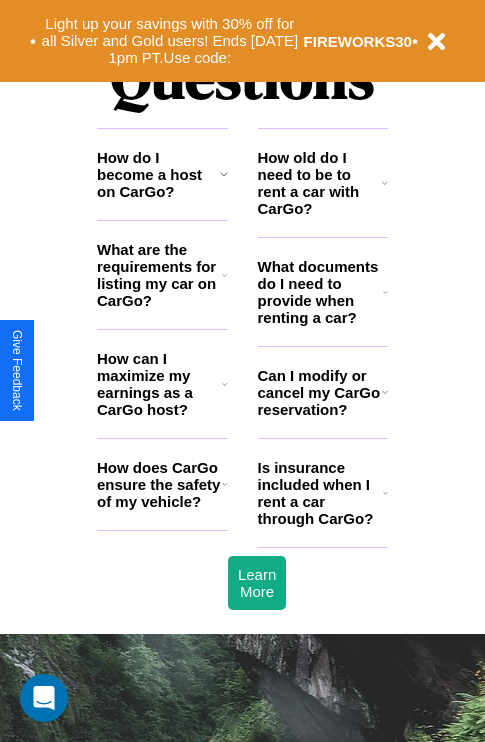 click on "Can I modify or cancel my CarGo reservation?" at bounding box center (320, 392) 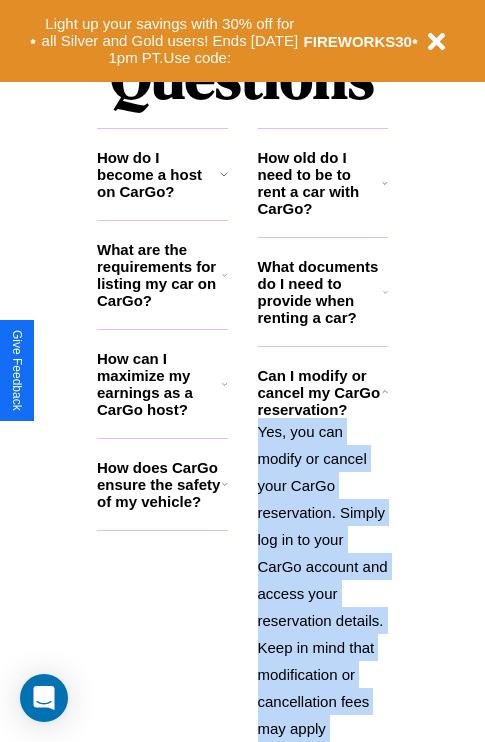 click 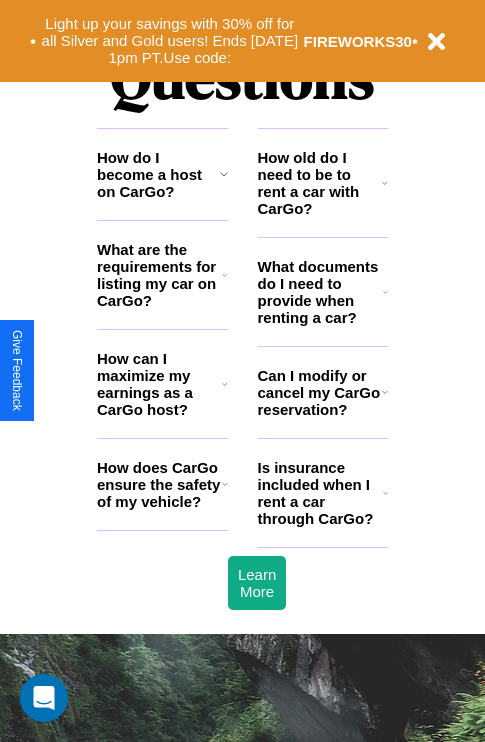 click on "Is insurance included when I rent a car through CarGo?" at bounding box center [320, 493] 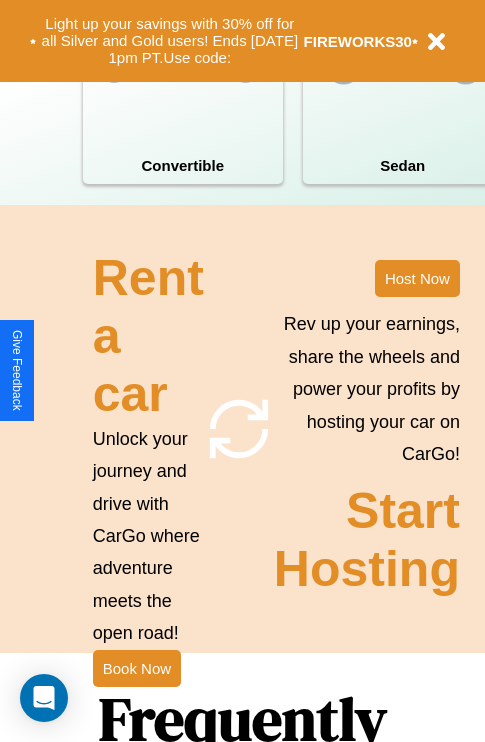 scroll, scrollTop: 1558, scrollLeft: 0, axis: vertical 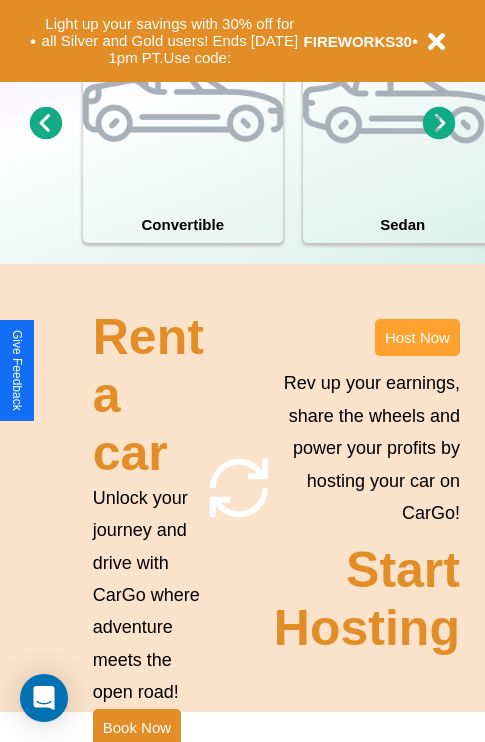 click on "Host Now" at bounding box center [417, 337] 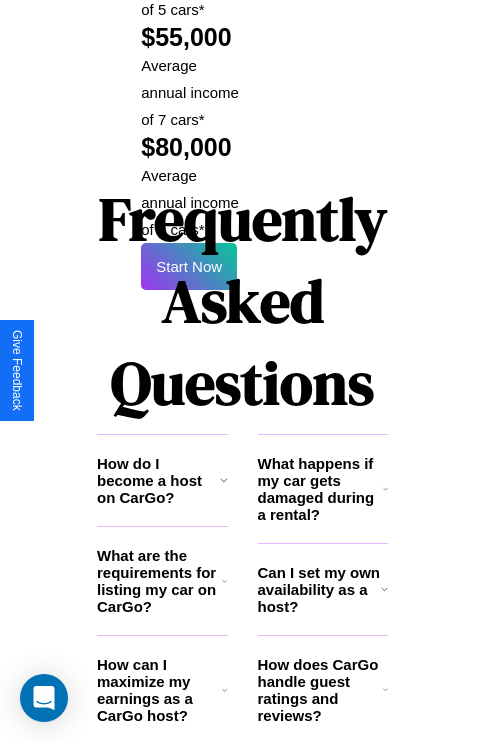 scroll, scrollTop: 3255, scrollLeft: 0, axis: vertical 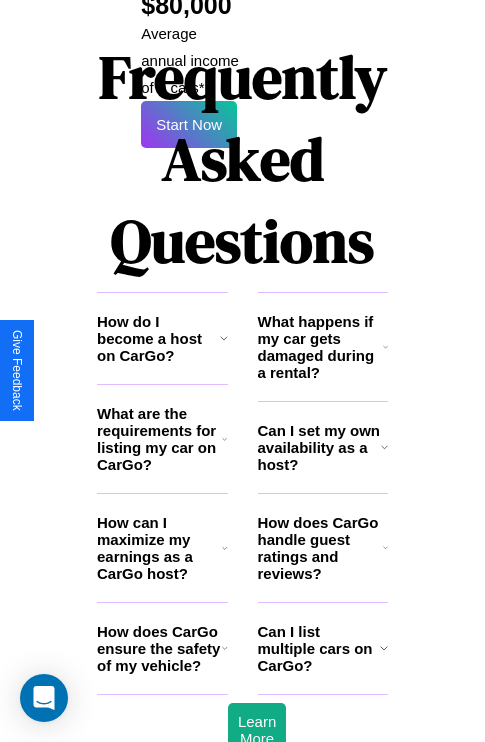 click on "Can I list multiple cars on CarGo?" at bounding box center (319, 648) 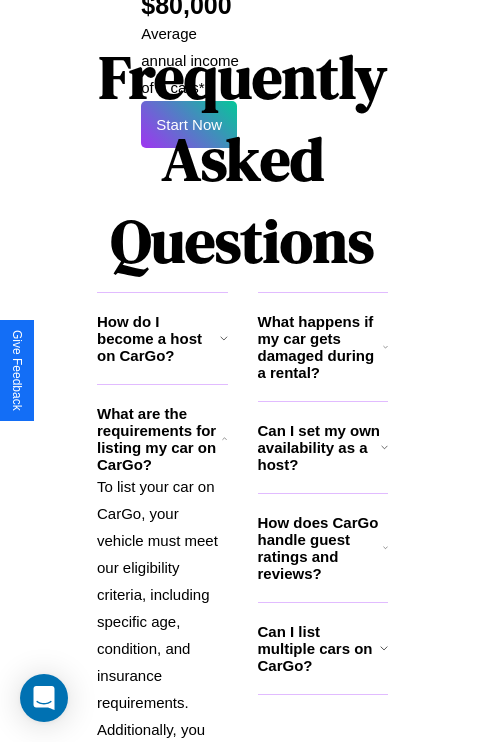 click on "How do I become a host on CarGo?" at bounding box center (158, 338) 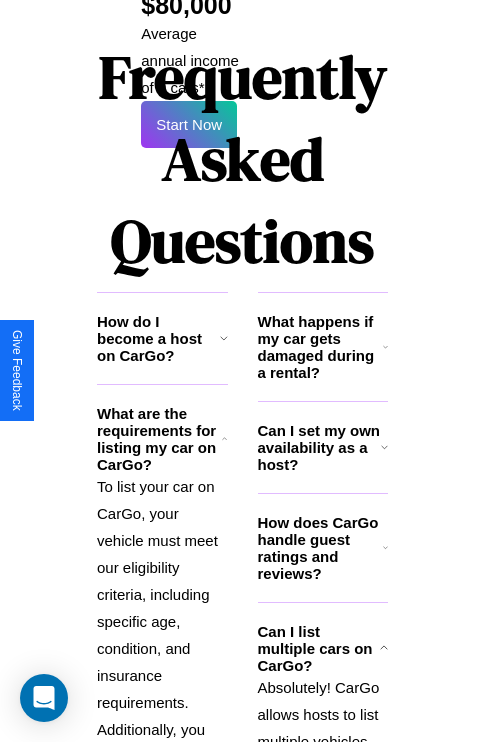 click on "What happens if my car gets damaged during a rental?" at bounding box center (320, 347) 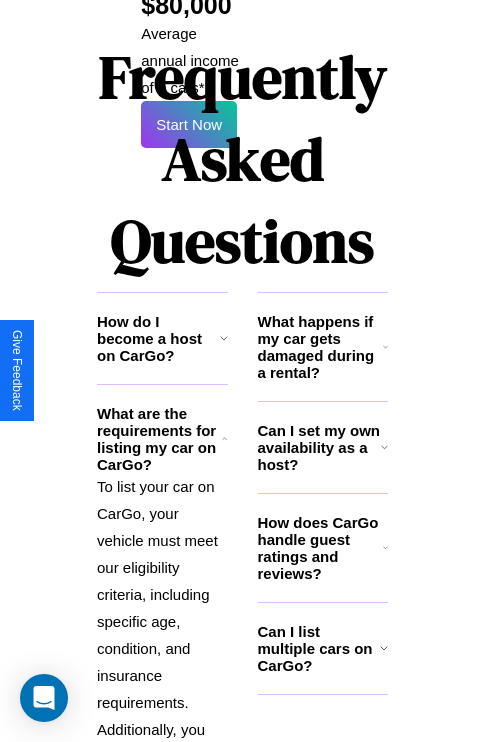 click 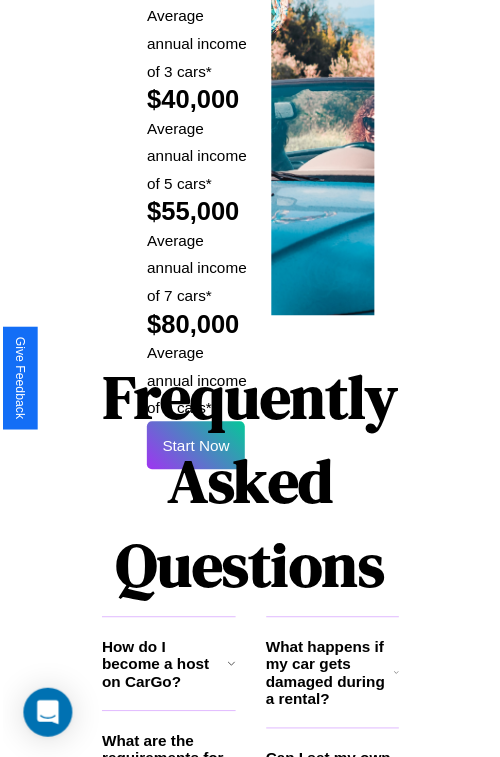 scroll, scrollTop: 1417, scrollLeft: 0, axis: vertical 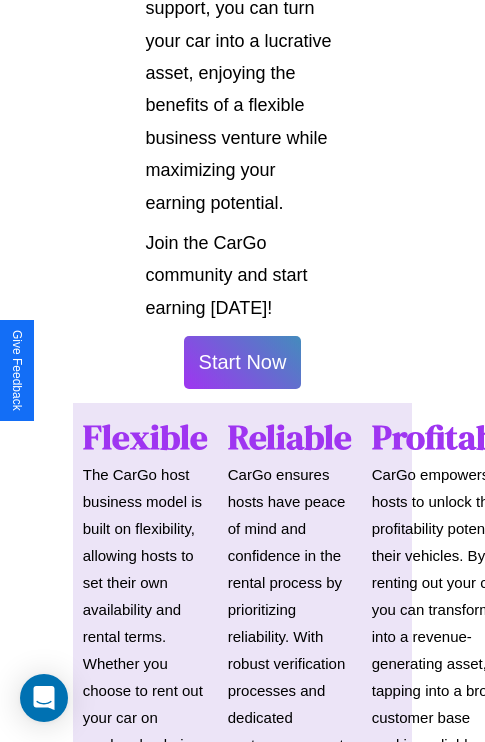 click on "Start Now" at bounding box center (243, 362) 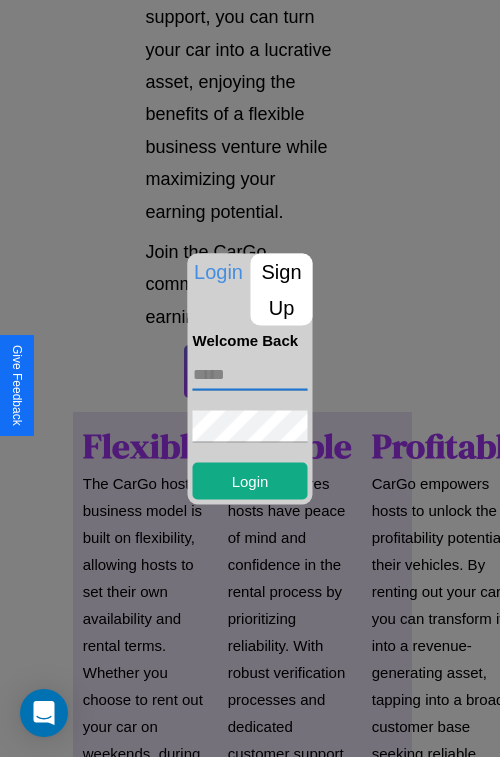 click at bounding box center (250, 374) 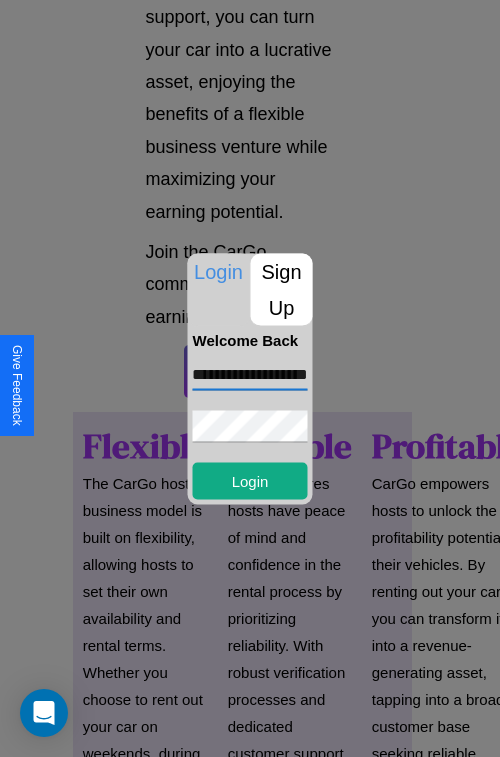 scroll, scrollTop: 0, scrollLeft: 48, axis: horizontal 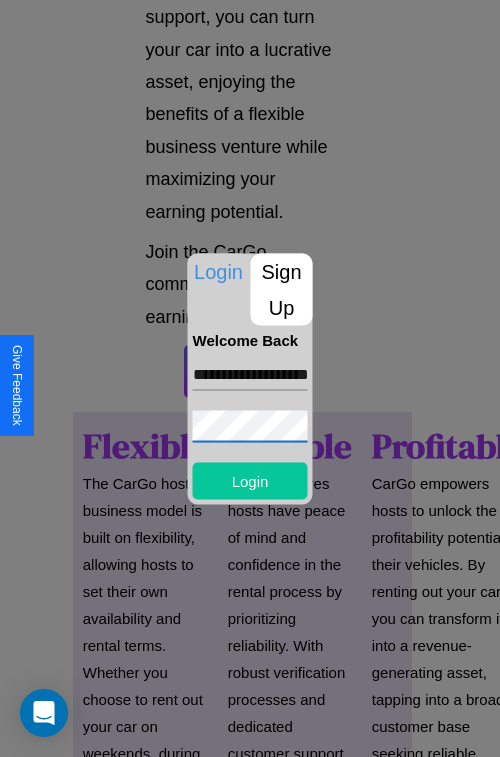 click on "Login" at bounding box center (250, 480) 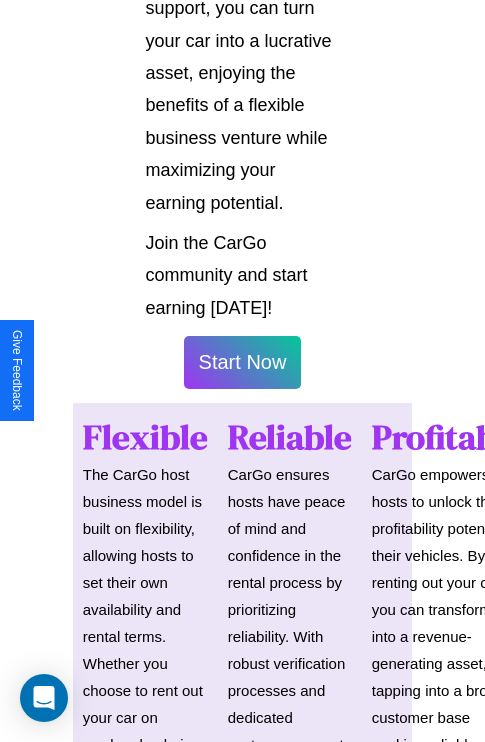 scroll, scrollTop: 1419, scrollLeft: 0, axis: vertical 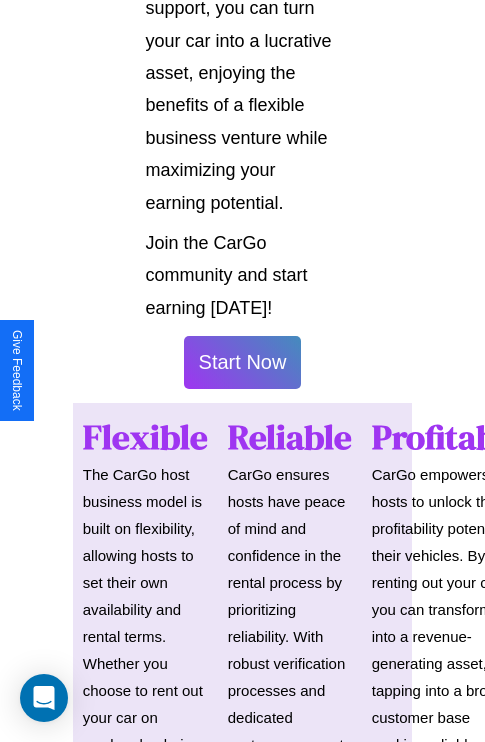 click on "Start Now" at bounding box center [243, 362] 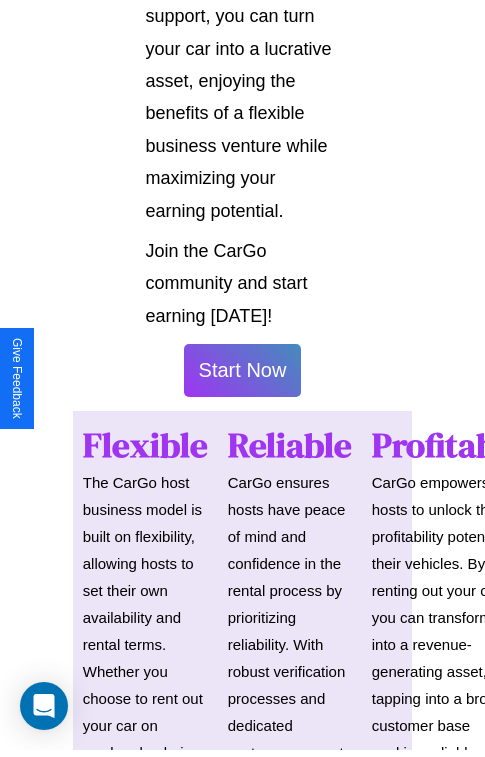 scroll, scrollTop: 0, scrollLeft: 0, axis: both 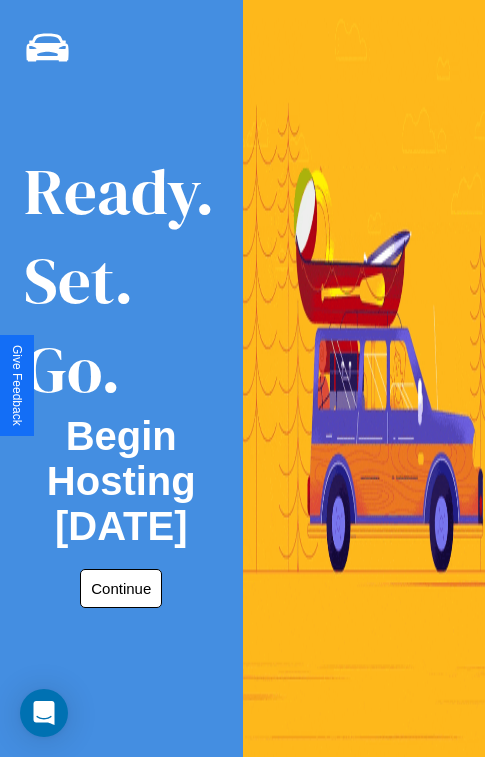 click on "Continue" at bounding box center (121, 588) 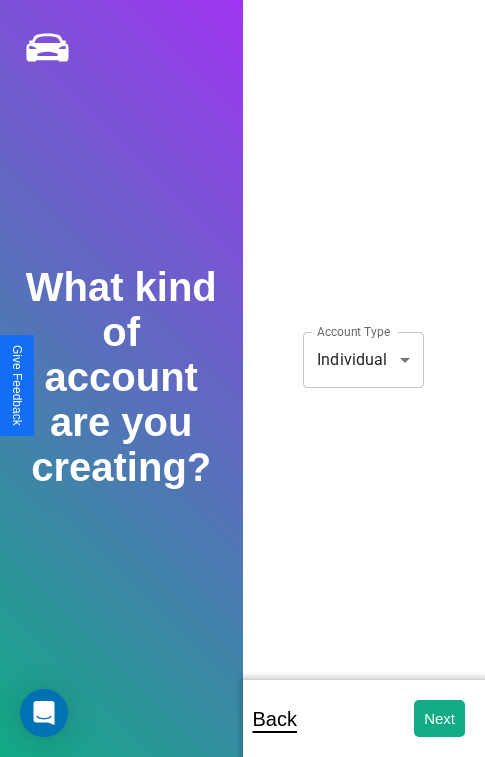 click on "**********" at bounding box center (242, 392) 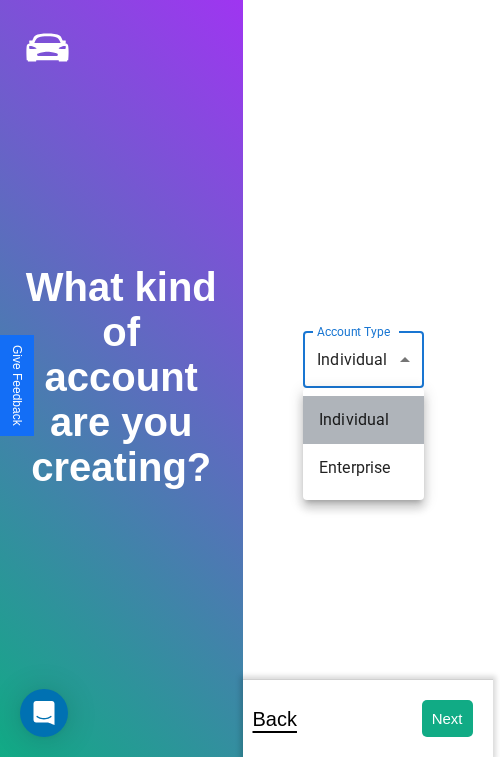 click on "Individual" at bounding box center [363, 420] 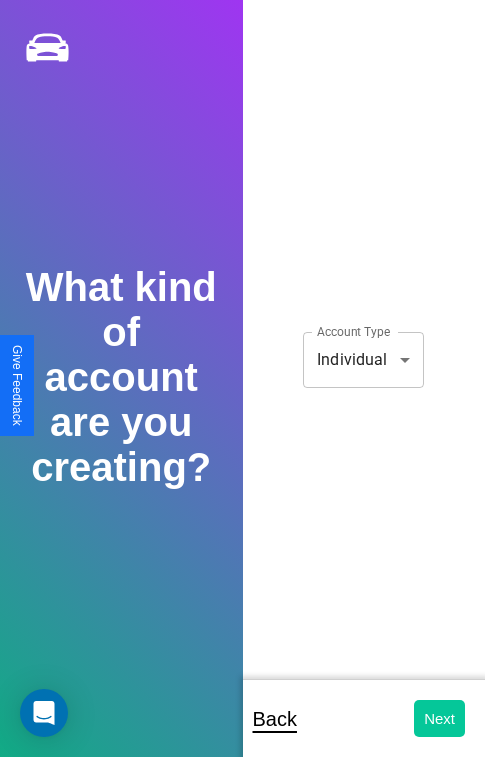 click on "Next" at bounding box center (439, 718) 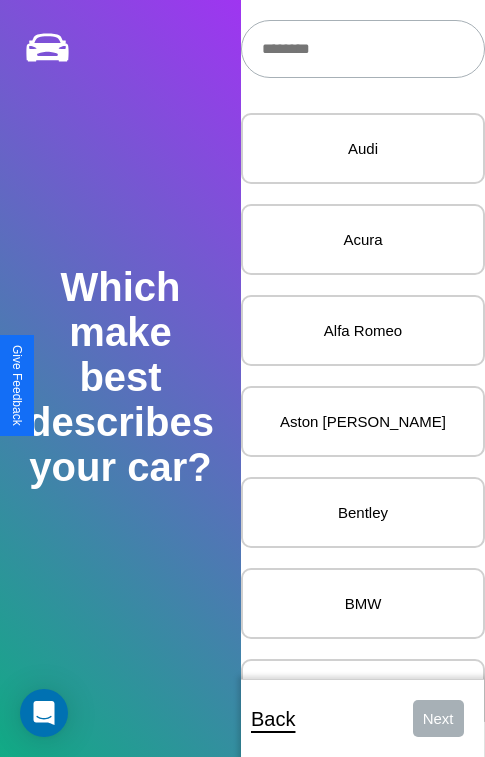 click at bounding box center (363, 49) 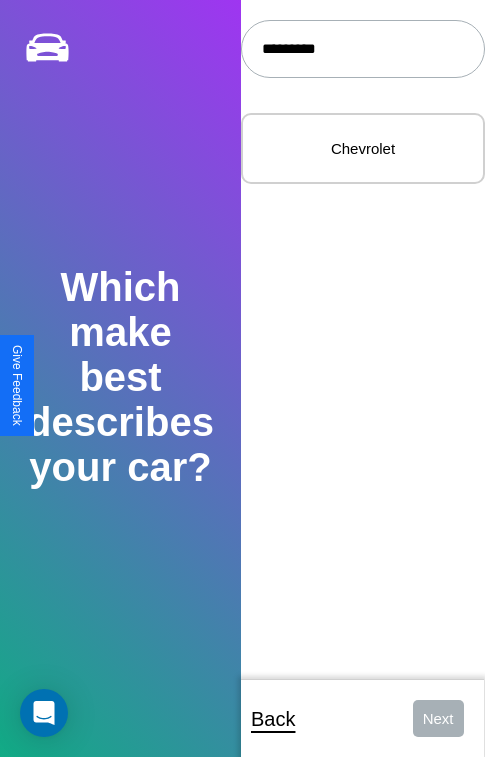type on "*********" 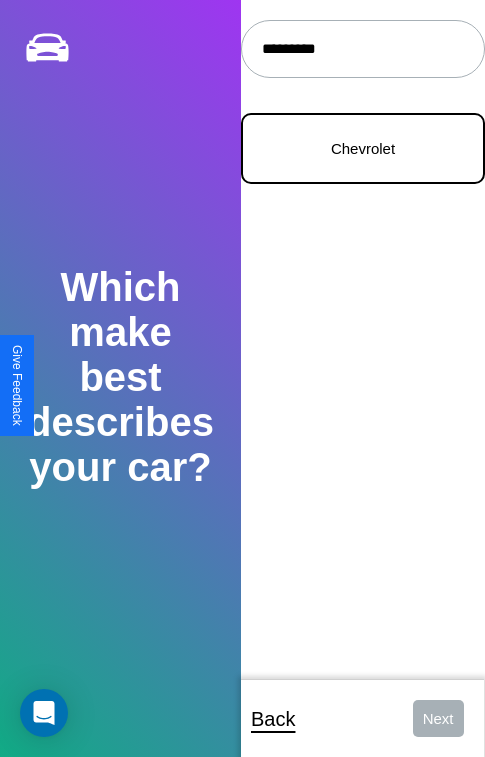 click on "Chevrolet" at bounding box center [363, 148] 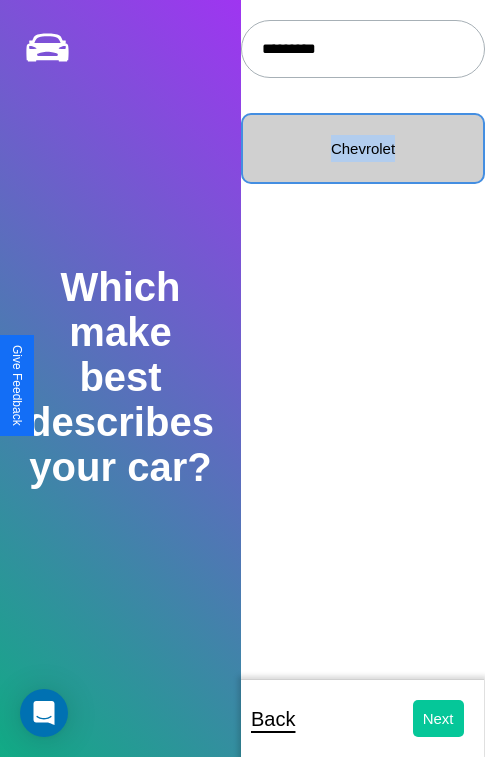 click on "Next" at bounding box center (438, 718) 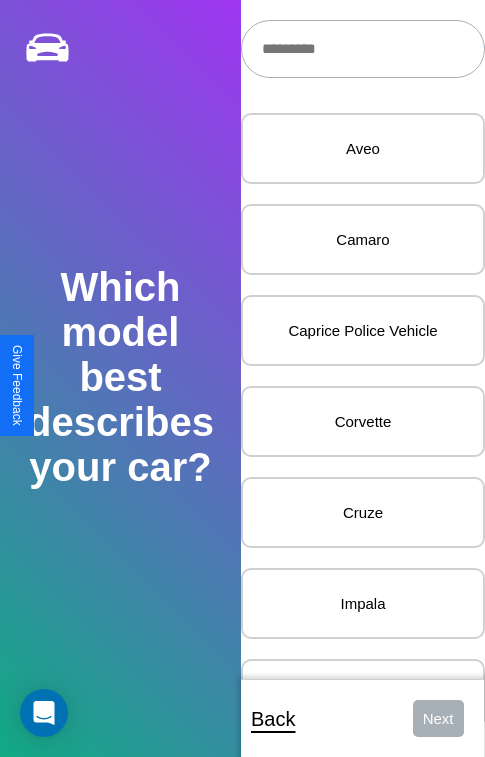 scroll, scrollTop: 27, scrollLeft: 0, axis: vertical 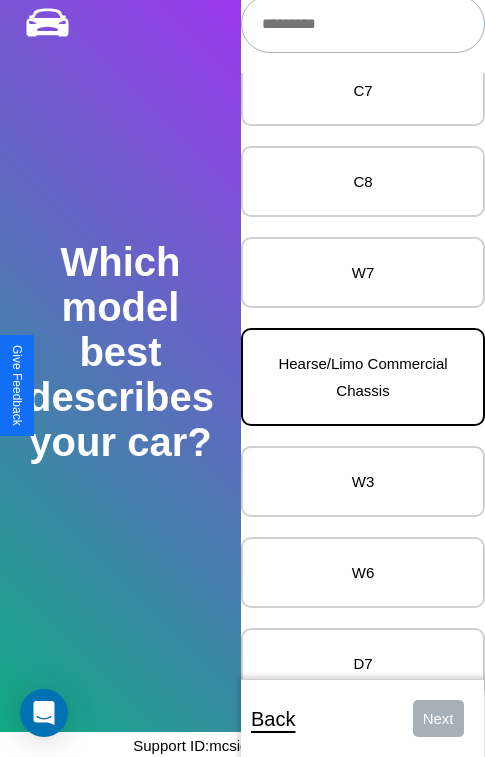 click on "Hearse/Limo Commercial Chassis" at bounding box center [363, 377] 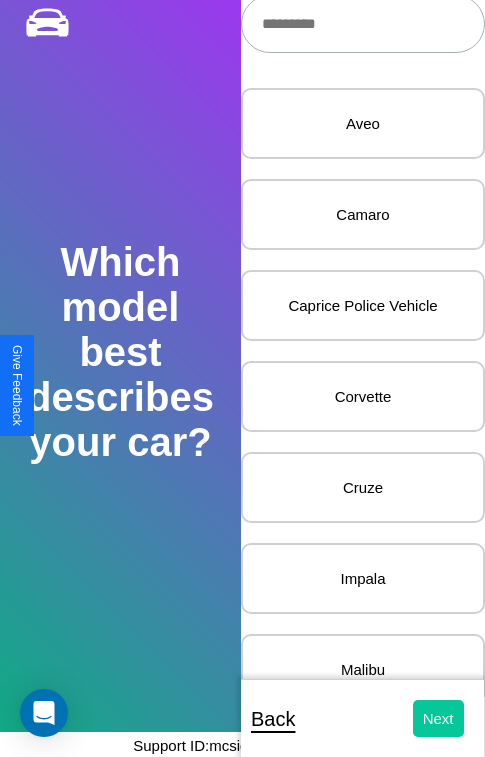 click on "Next" at bounding box center [438, 718] 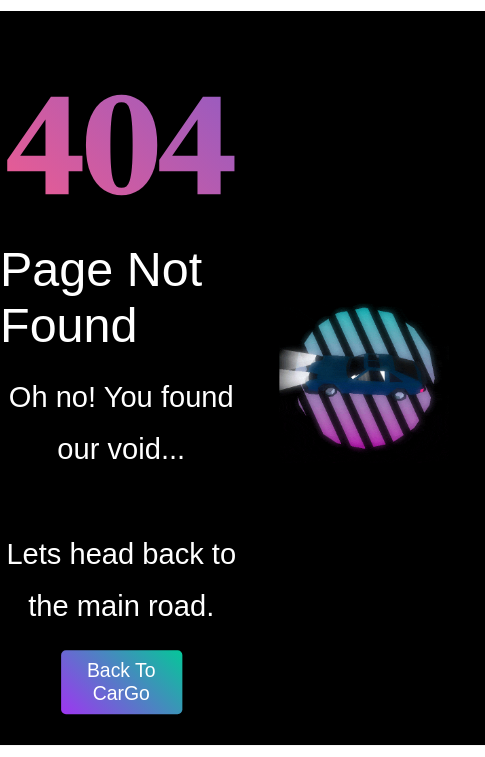 scroll, scrollTop: 0, scrollLeft: 0, axis: both 